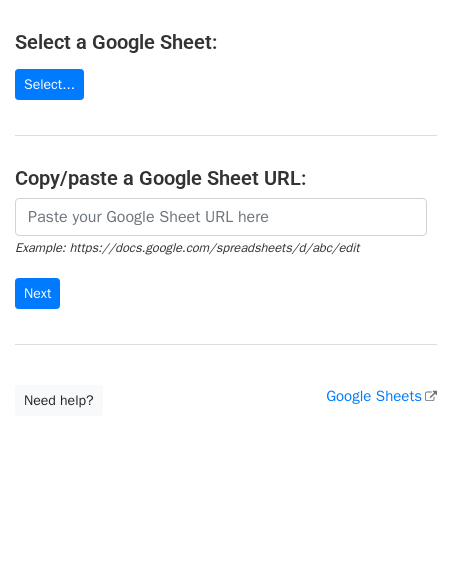 scroll, scrollTop: 0, scrollLeft: 0, axis: both 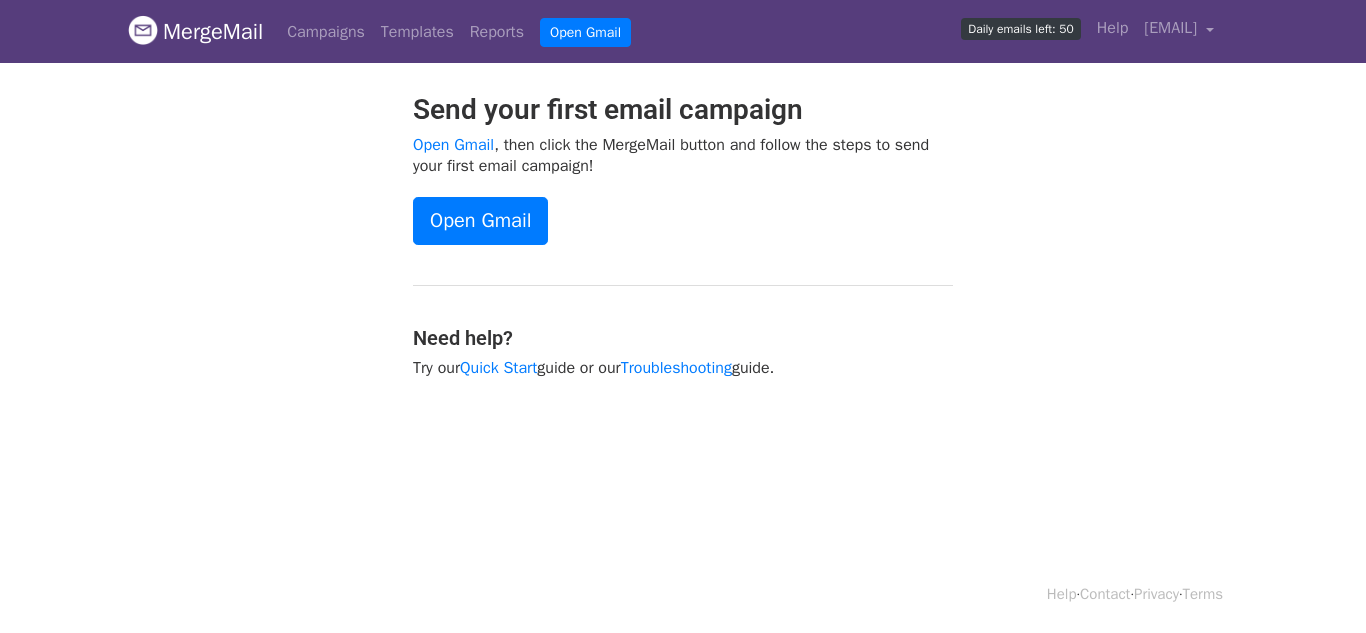 click on "Daily emails left: 50" at bounding box center [1020, 29] 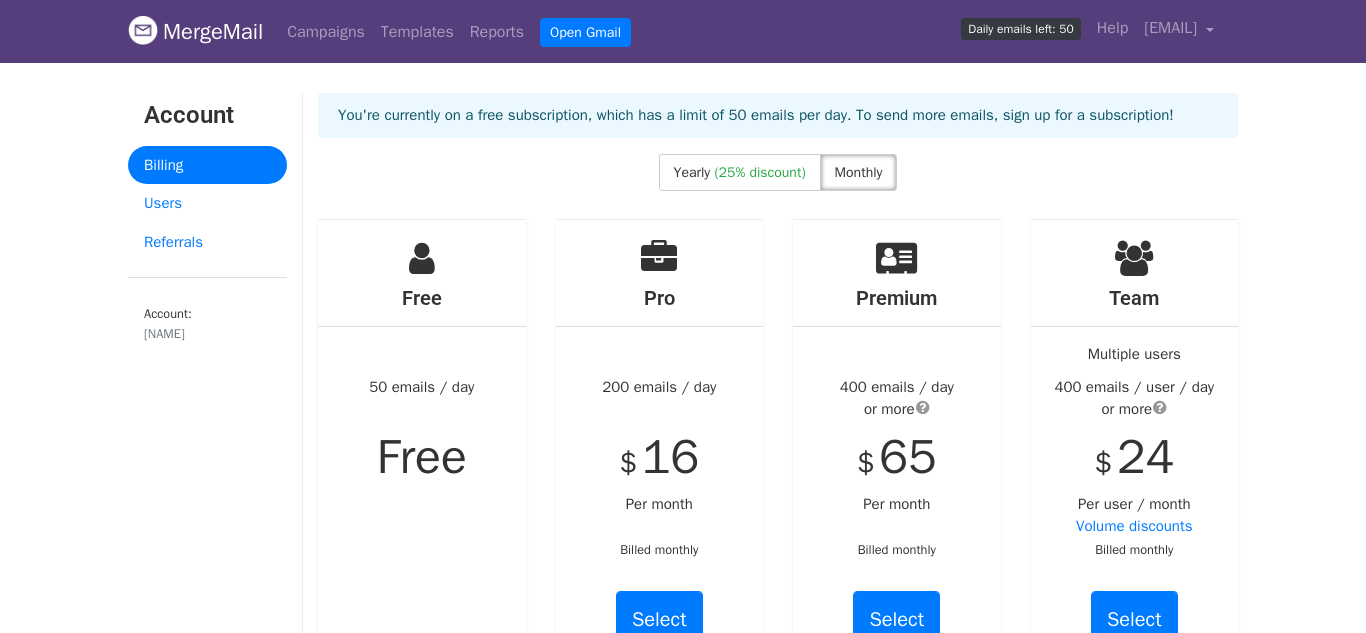 scroll, scrollTop: 0, scrollLeft: 0, axis: both 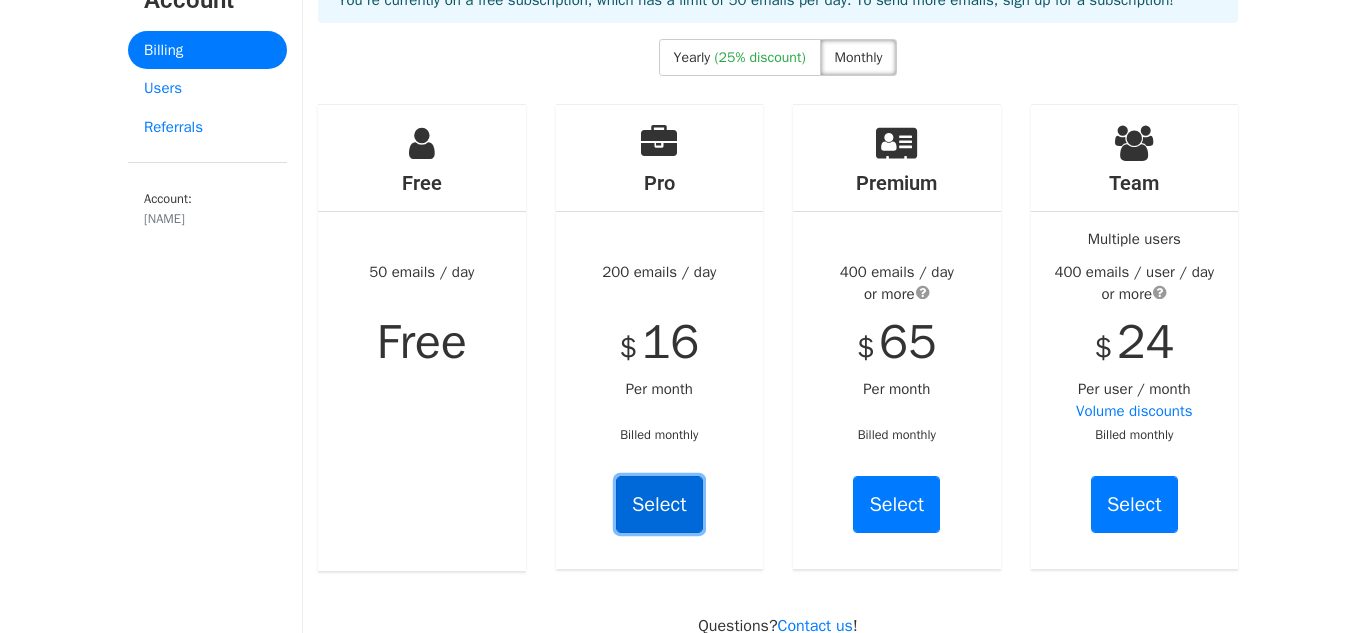 click on "Select" at bounding box center [659, 504] 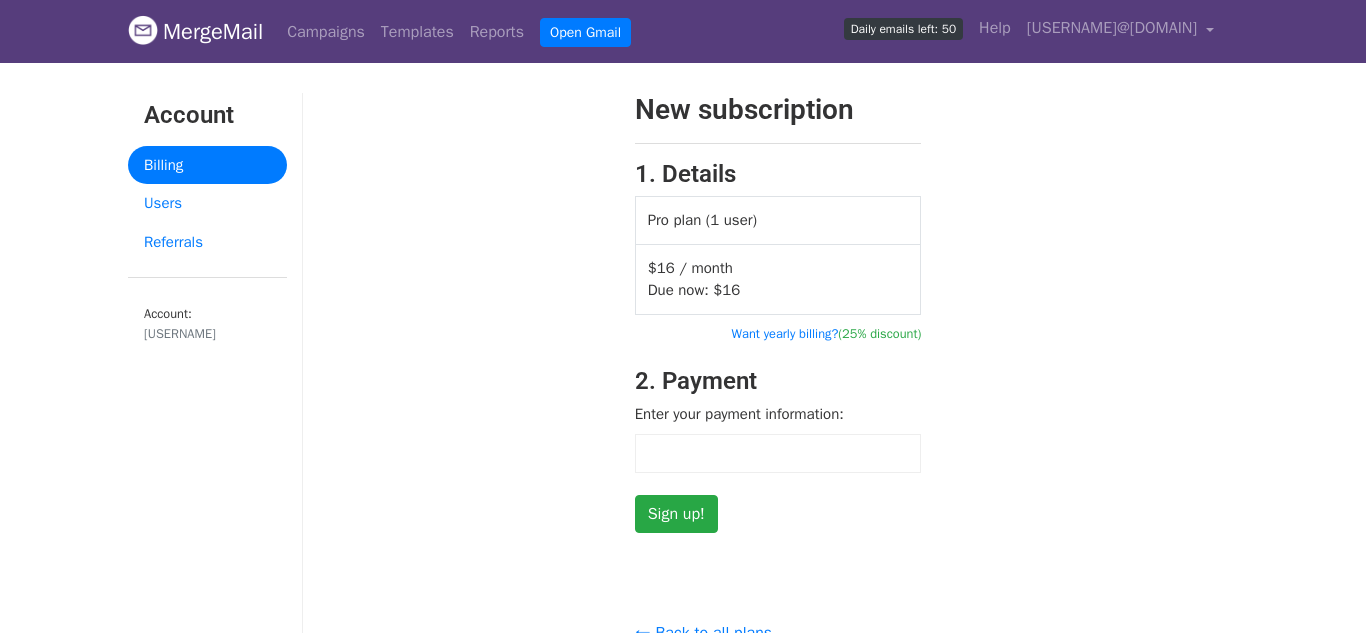 scroll, scrollTop: 0, scrollLeft: 0, axis: both 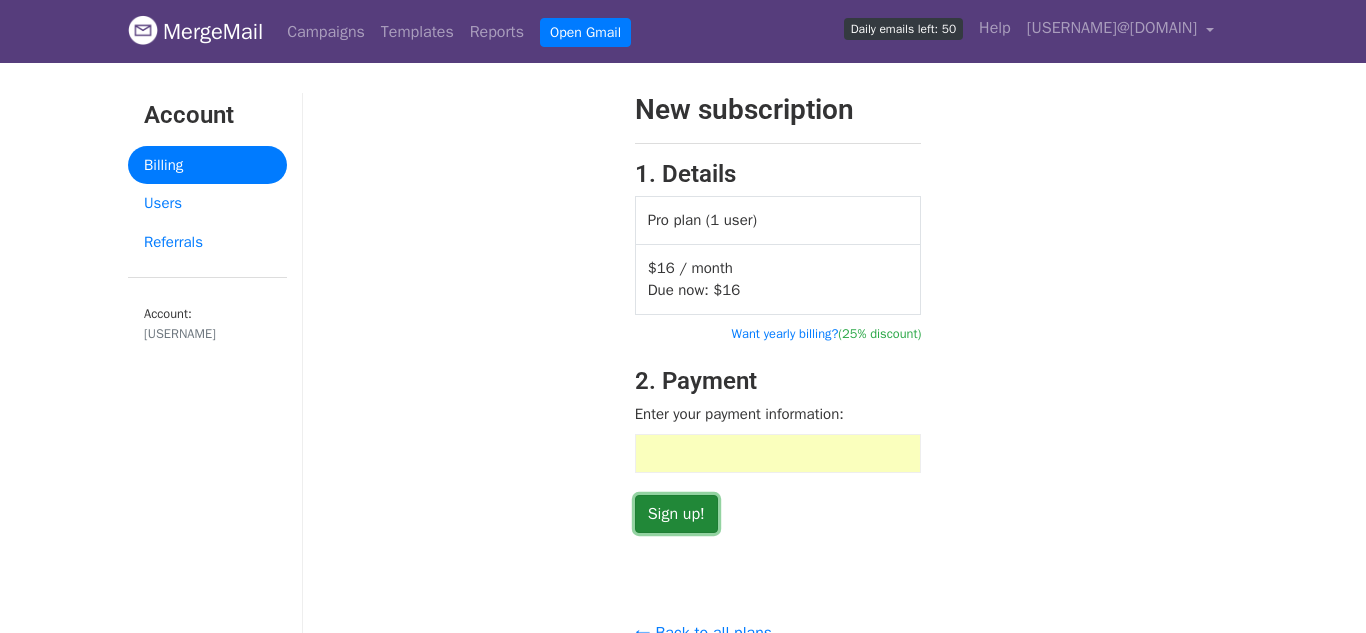 click on "Sign up!" at bounding box center (676, 514) 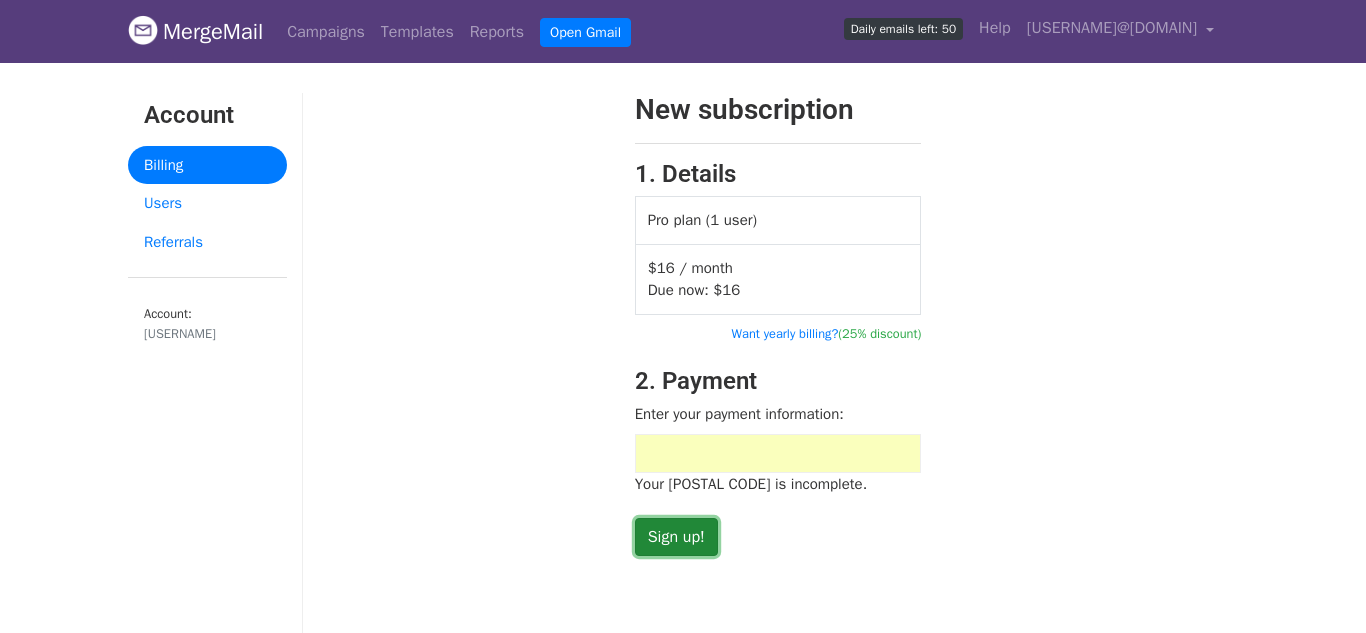 click on "Sign up!" at bounding box center (676, 537) 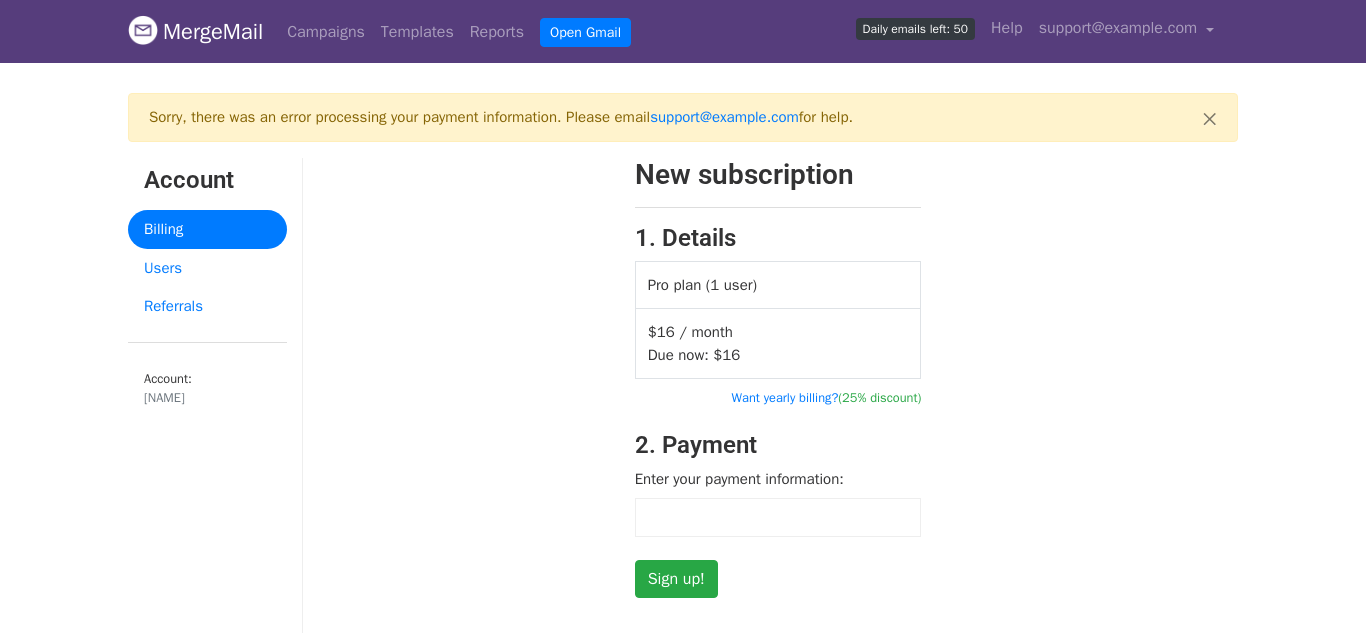 scroll, scrollTop: 0, scrollLeft: 0, axis: both 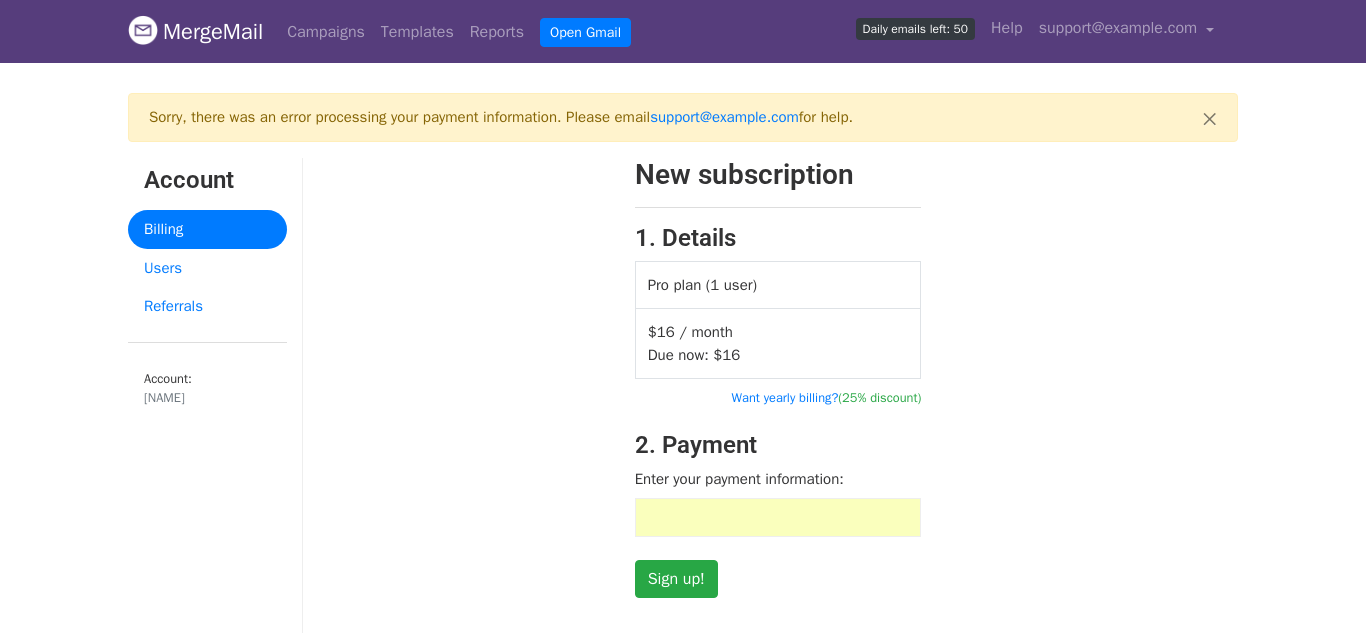 click at bounding box center [778, 517] 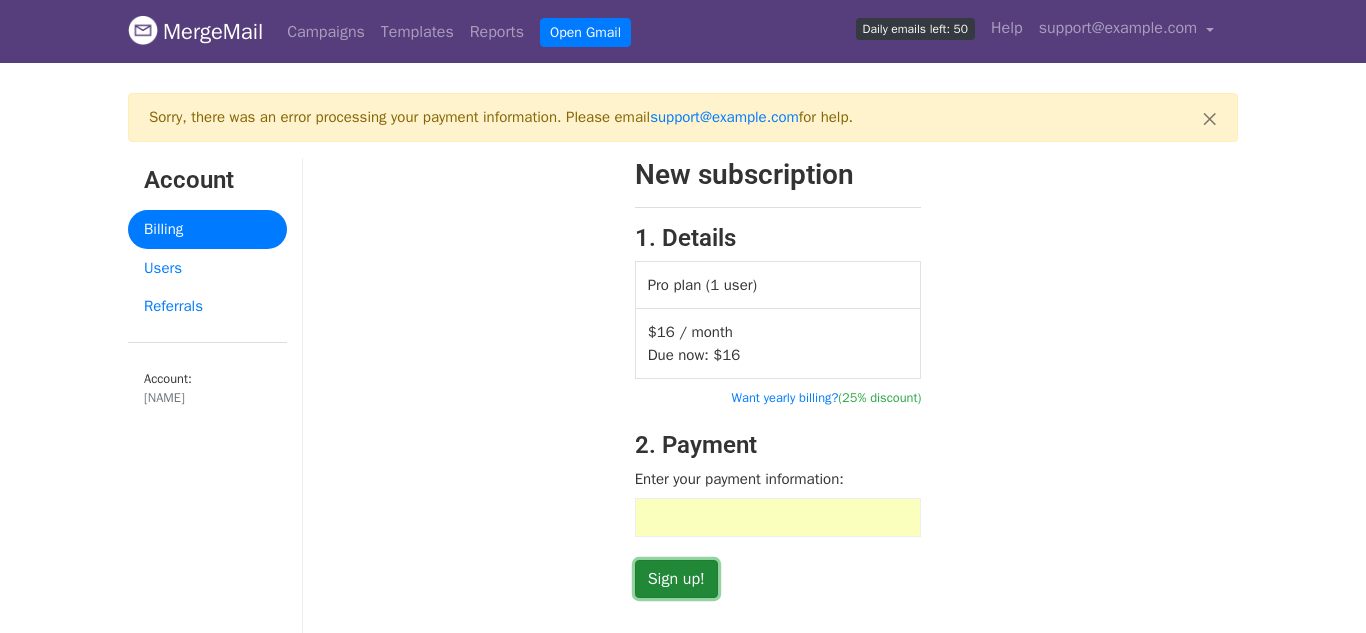 click on "Sign up!" at bounding box center (676, 579) 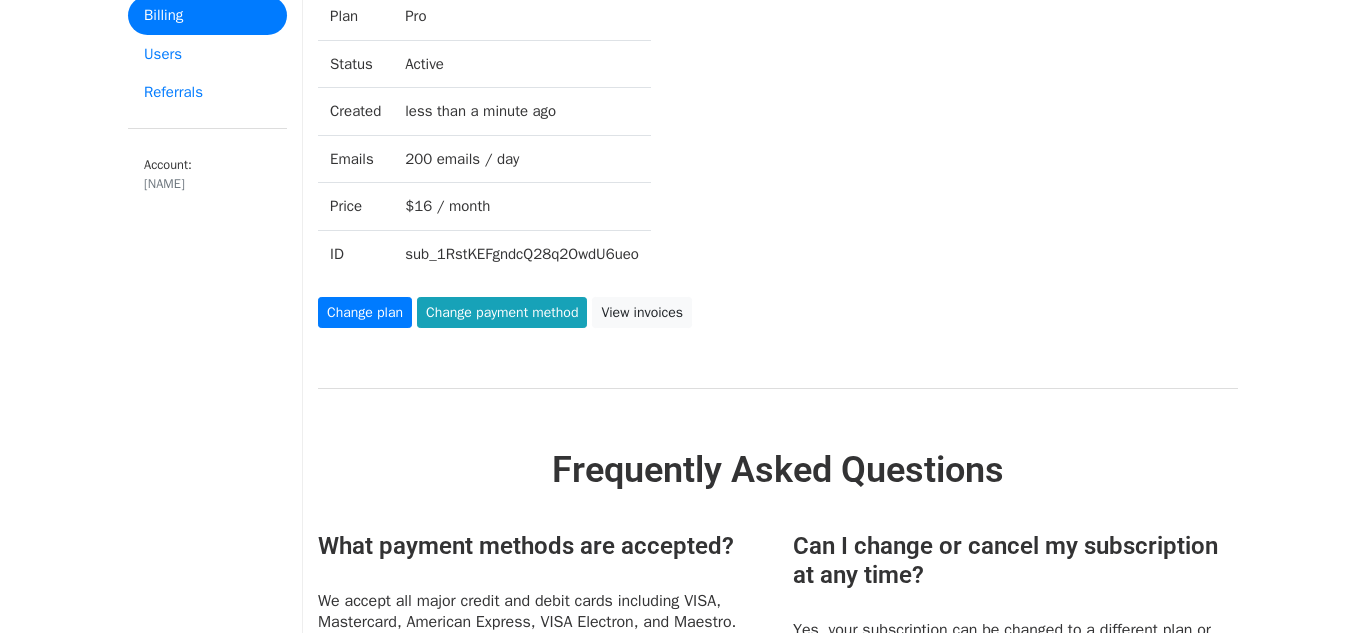scroll, scrollTop: 214, scrollLeft: 0, axis: vertical 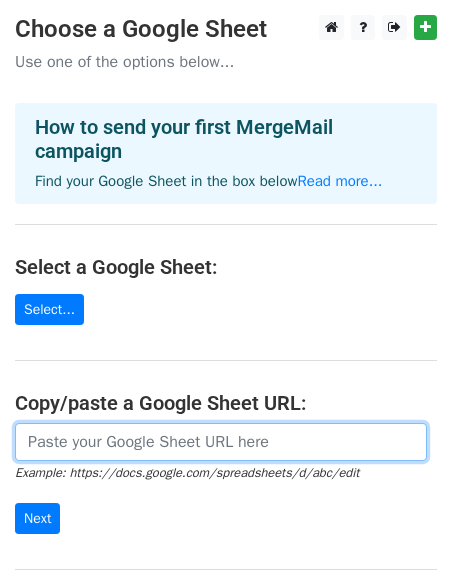 click at bounding box center [221, 442] 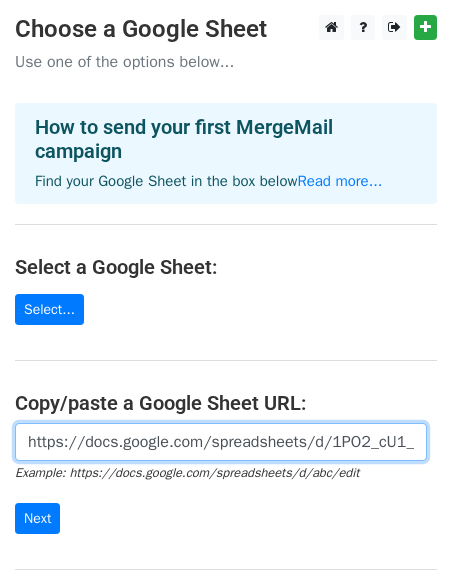 scroll, scrollTop: 0, scrollLeft: 447, axis: horizontal 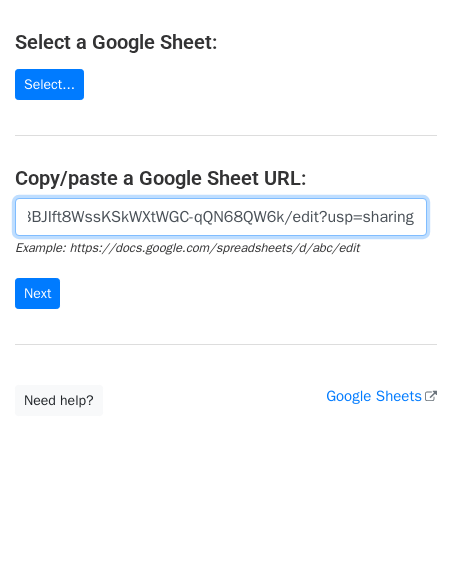 type on "https://docs.google.com/spreadsheets/d/1PO2_cU1_J8FfQJ8BJIft8WssKSkWXtWGC-qQN68QW6k/edit?usp=sharing" 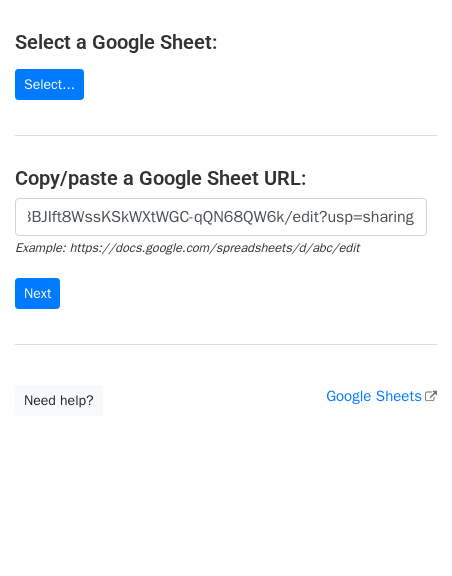 scroll, scrollTop: 0, scrollLeft: 0, axis: both 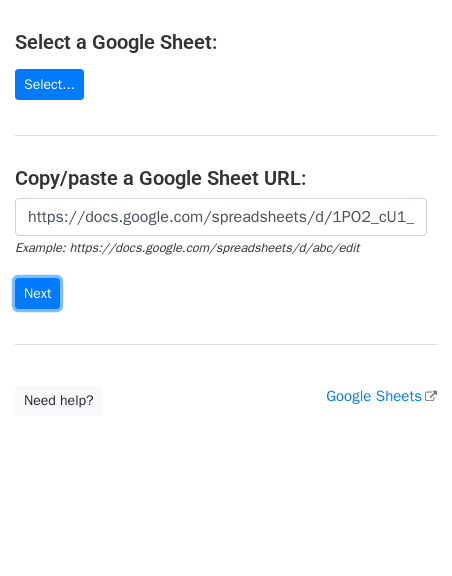 drag, startPoint x: 63, startPoint y: 319, endPoint x: 53, endPoint y: 300, distance: 21.470911 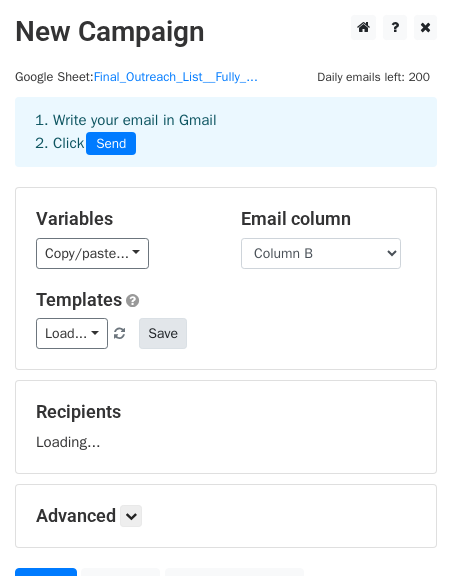 scroll, scrollTop: 0, scrollLeft: 0, axis: both 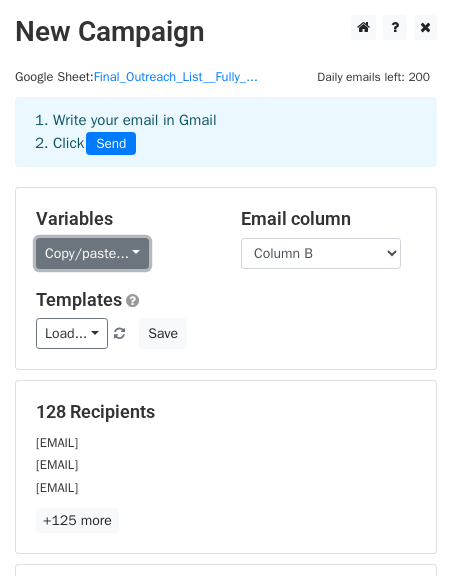 click on "Copy/paste..." at bounding box center (92, 253) 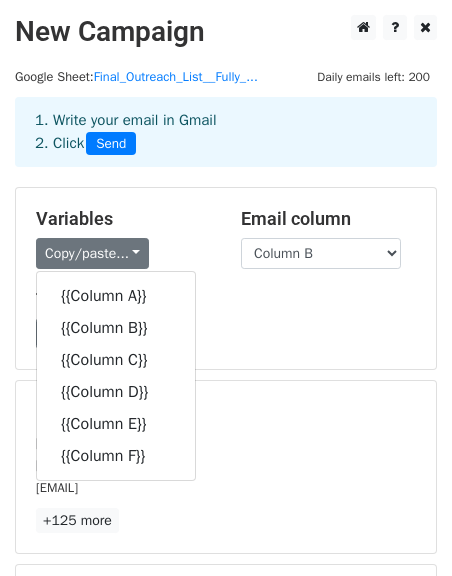 click on "Variables
Copy/paste...
{{Column A}}
{{Column B}}
{{Column C}}
{{Column D}}
{{Column E}}
{{Column F}}" at bounding box center (123, 238) 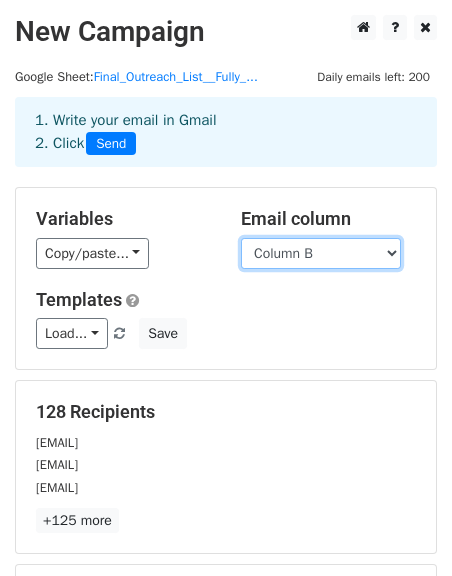 click on "Column A
Column B
Column C
Column D
Column E
Column F" at bounding box center (321, 253) 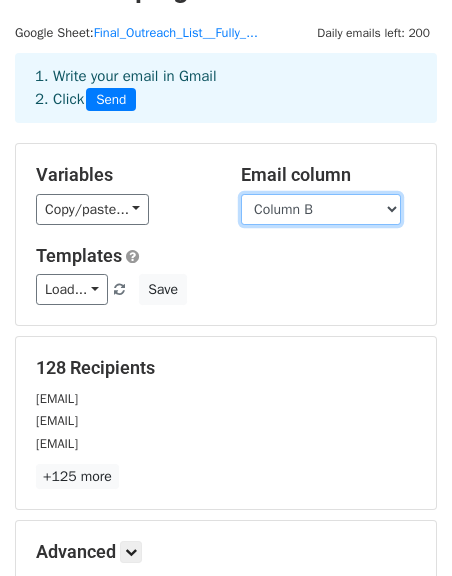 scroll, scrollTop: 0, scrollLeft: 0, axis: both 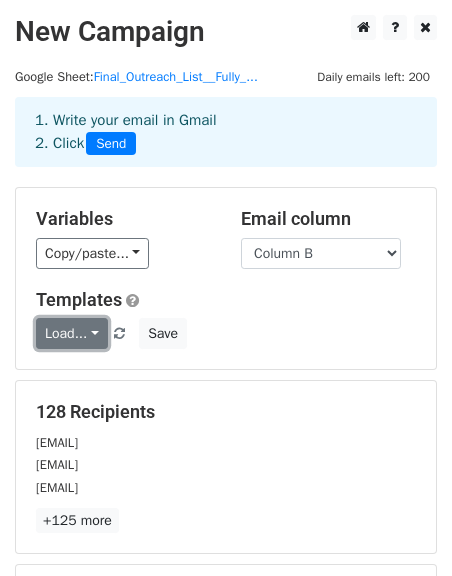 click on "Load..." at bounding box center (72, 333) 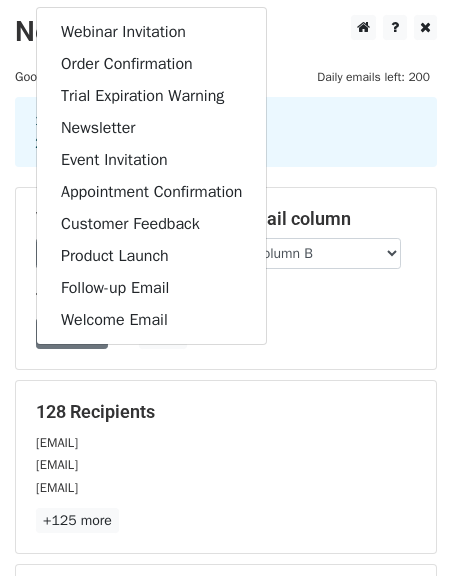click on "Templates
Load...
Webinar Invitation
Order Confirmation
Trial Expiration Warning
Newsletter
Event Invitation
Appointment Confirmation
Customer Feedback
Product Launch
Follow-up Email
Welcome Email
Save" at bounding box center [226, 319] 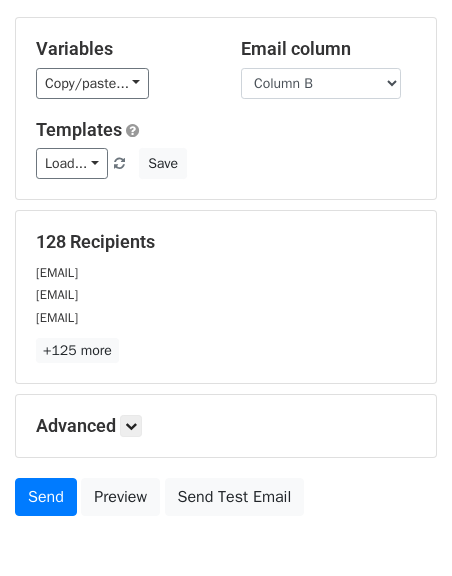 scroll, scrollTop: 59, scrollLeft: 0, axis: vertical 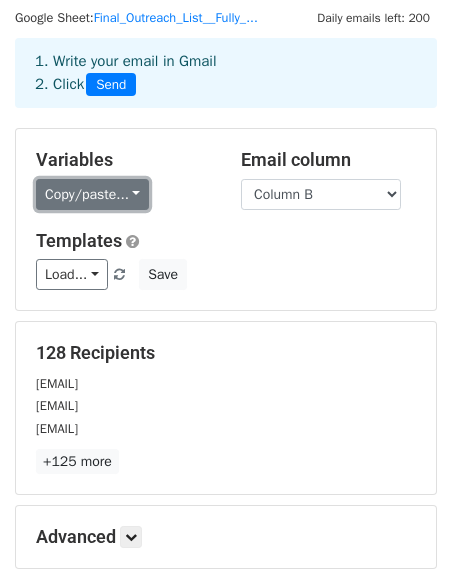 click on "Copy/paste..." at bounding box center [92, 194] 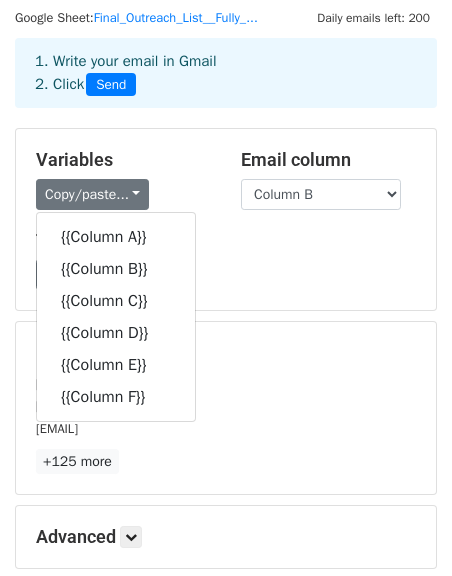click on "1. Write your email in Gmail
2. Click
Send" at bounding box center (226, 73) 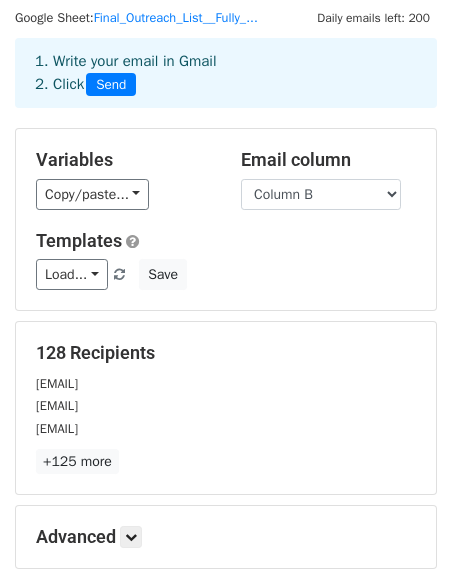 click on "1. Write your email in Gmail
2. Click
Send" at bounding box center [226, 73] 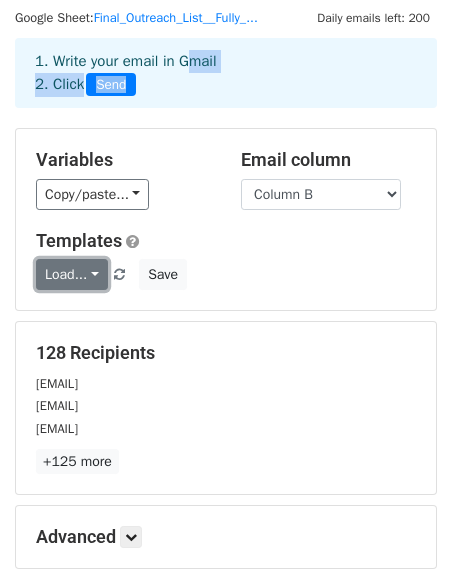 click on "Load..." at bounding box center (72, 274) 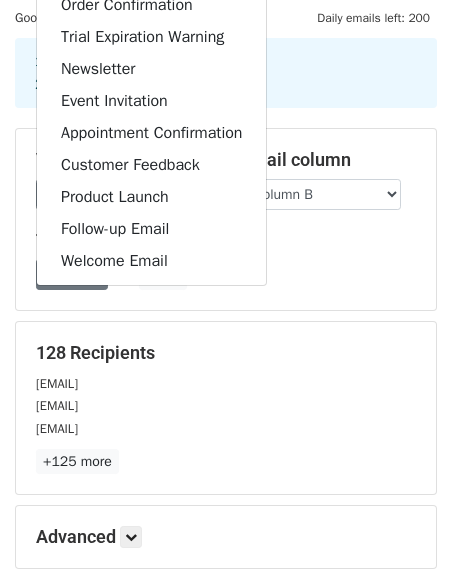 click on "Load...
Webinar Invitation
Order Confirmation
Trial Expiration Warning
Newsletter
Event Invitation
Appointment Confirmation
Customer Feedback
Product Launch
Follow-up Email
Welcome Email
Save" at bounding box center [226, 274] 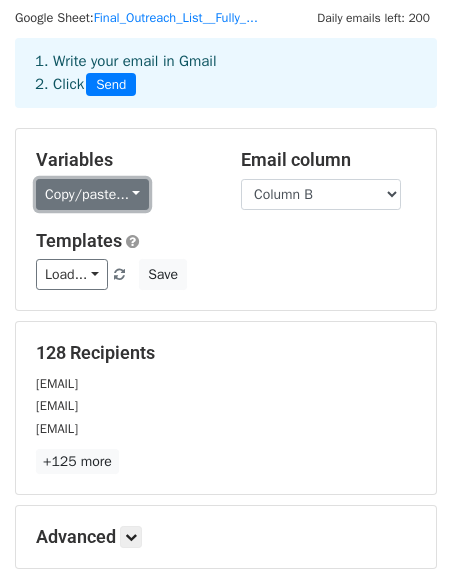 click on "Copy/paste..." at bounding box center [92, 194] 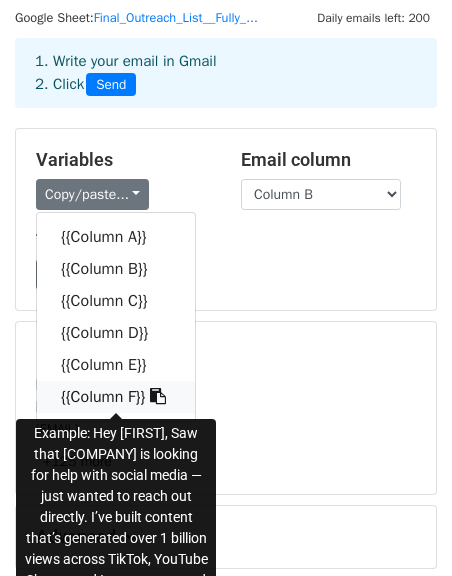 click on "{{Column F}}" at bounding box center (116, 397) 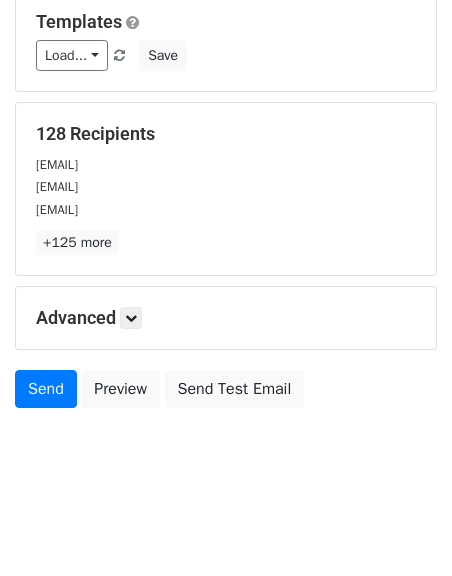 scroll, scrollTop: 280, scrollLeft: 0, axis: vertical 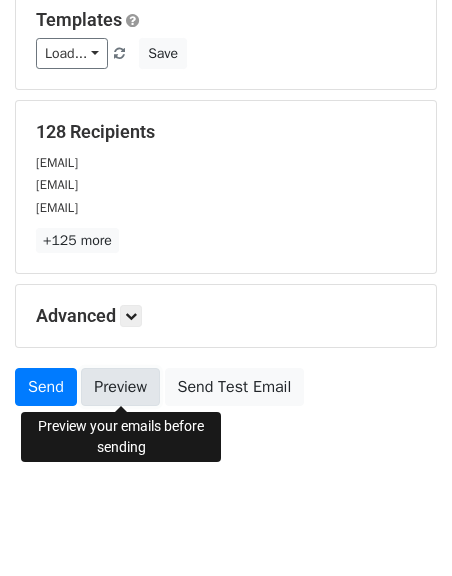 click on "Preview" at bounding box center [120, 387] 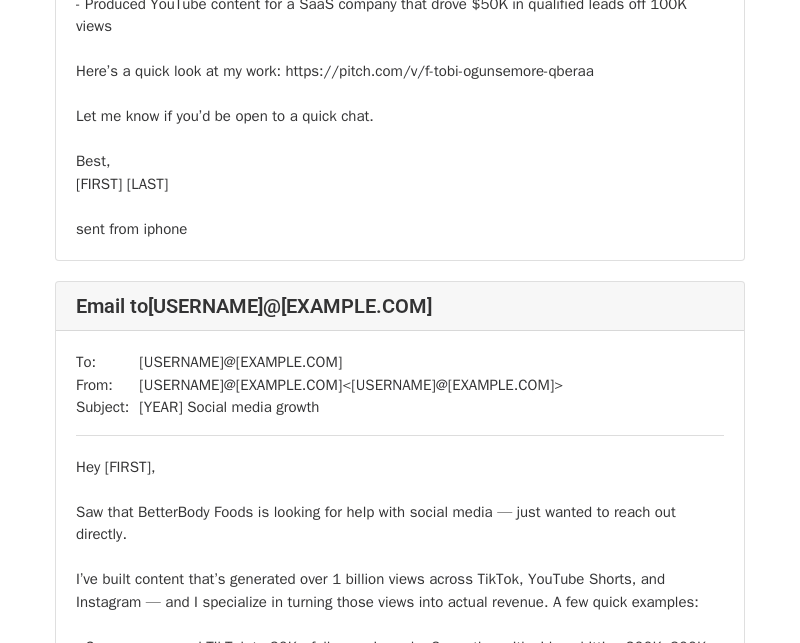 scroll, scrollTop: 572, scrollLeft: 0, axis: vertical 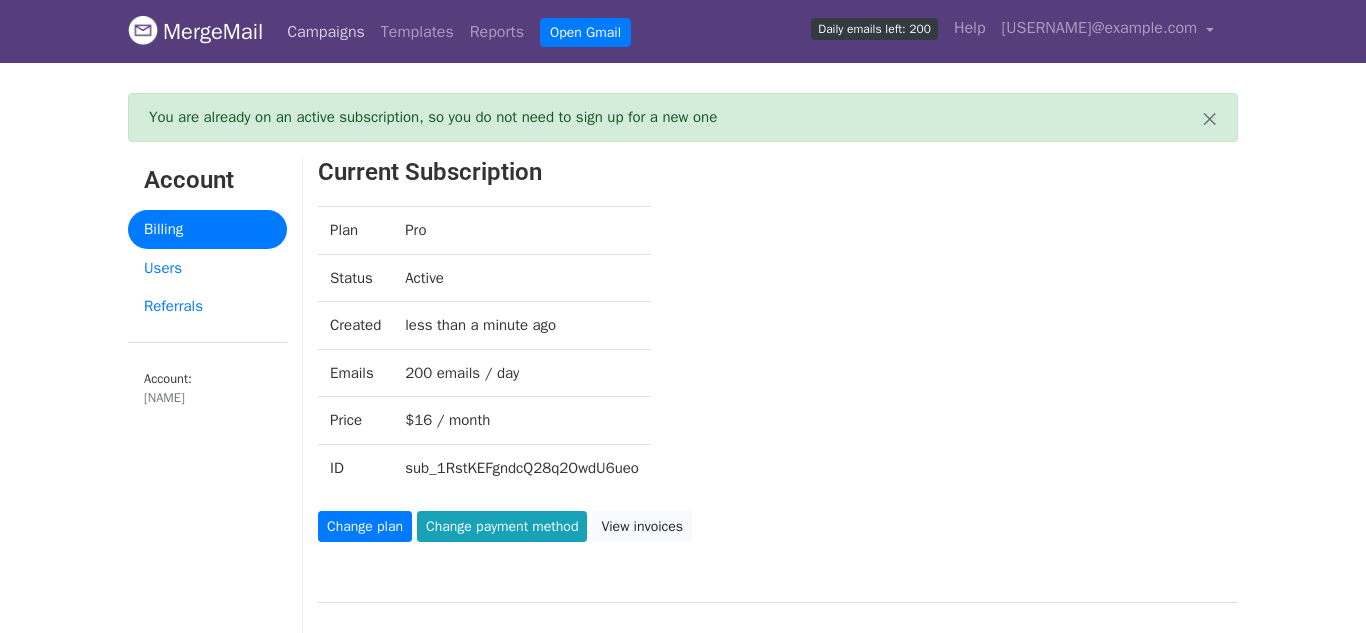 click on "Campaigns" at bounding box center (326, 32) 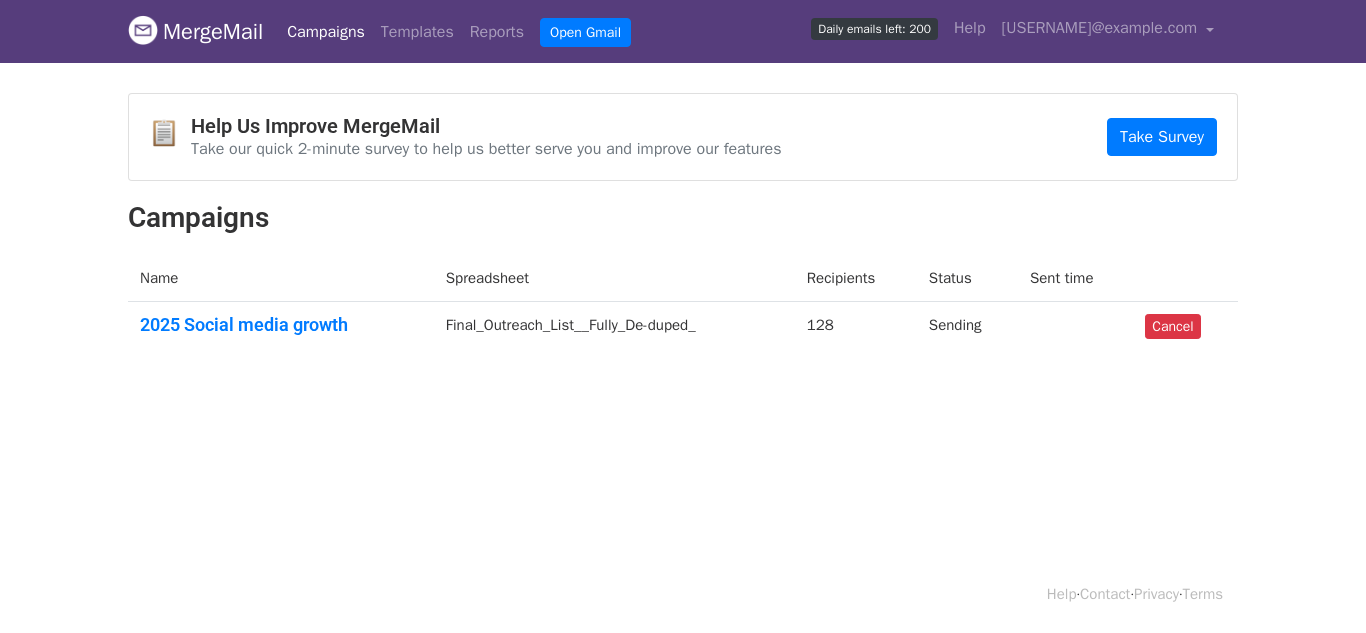 scroll, scrollTop: 0, scrollLeft: 0, axis: both 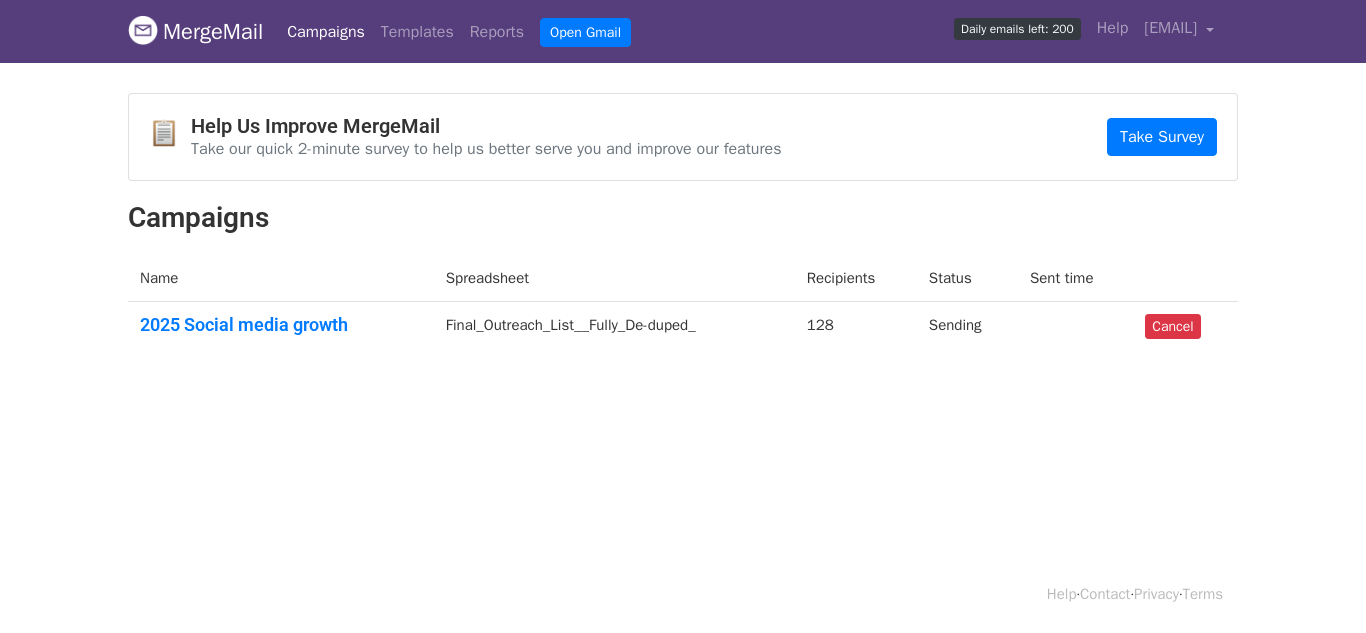click on "128" at bounding box center (856, 329) 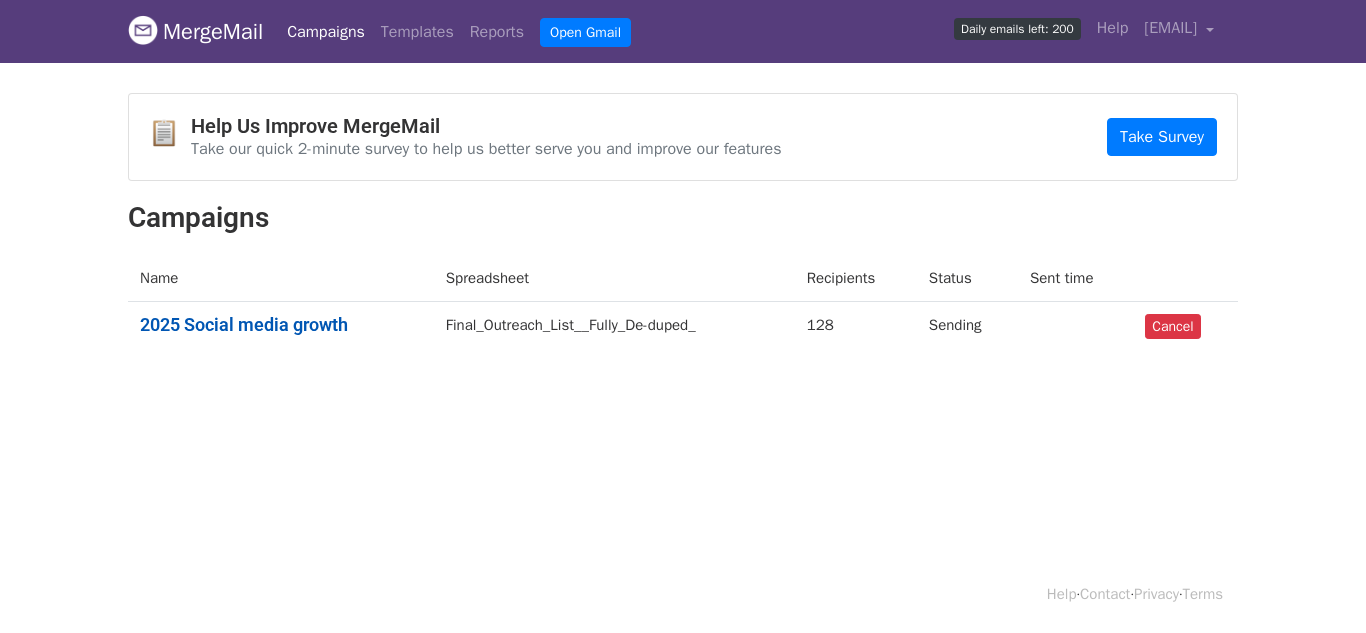 click on "[YEAR] Social media growth" at bounding box center [281, 325] 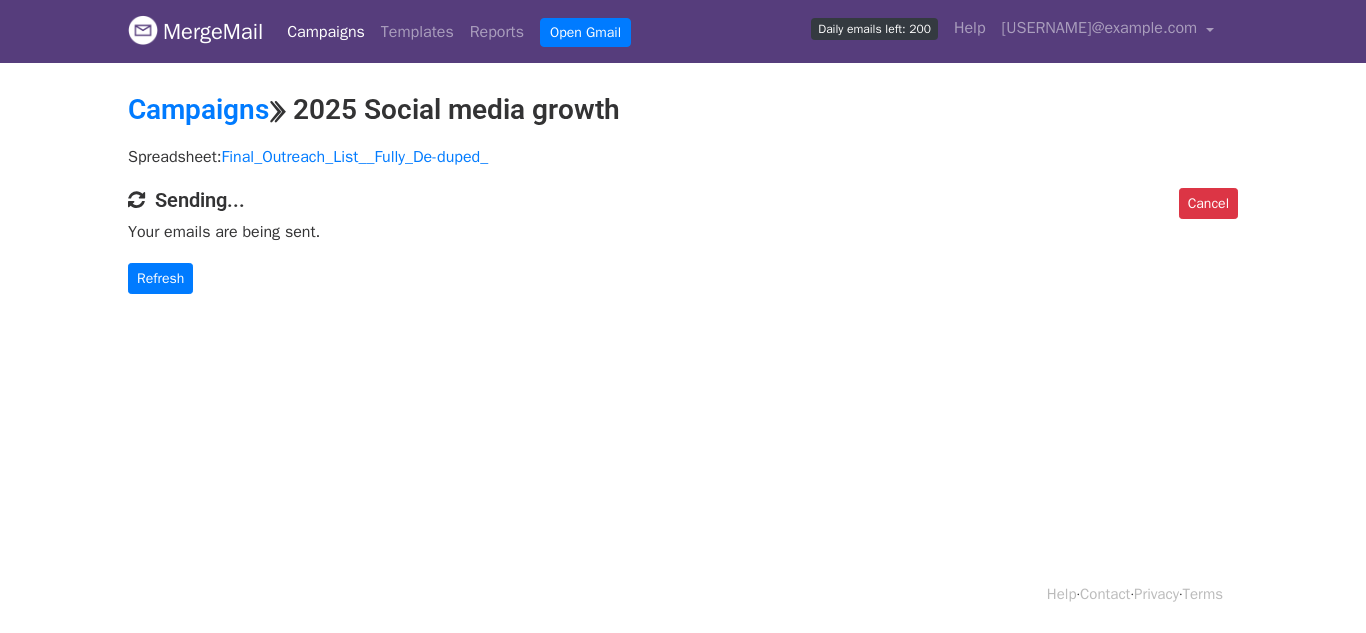 click on "Refresh" at bounding box center [160, 278] 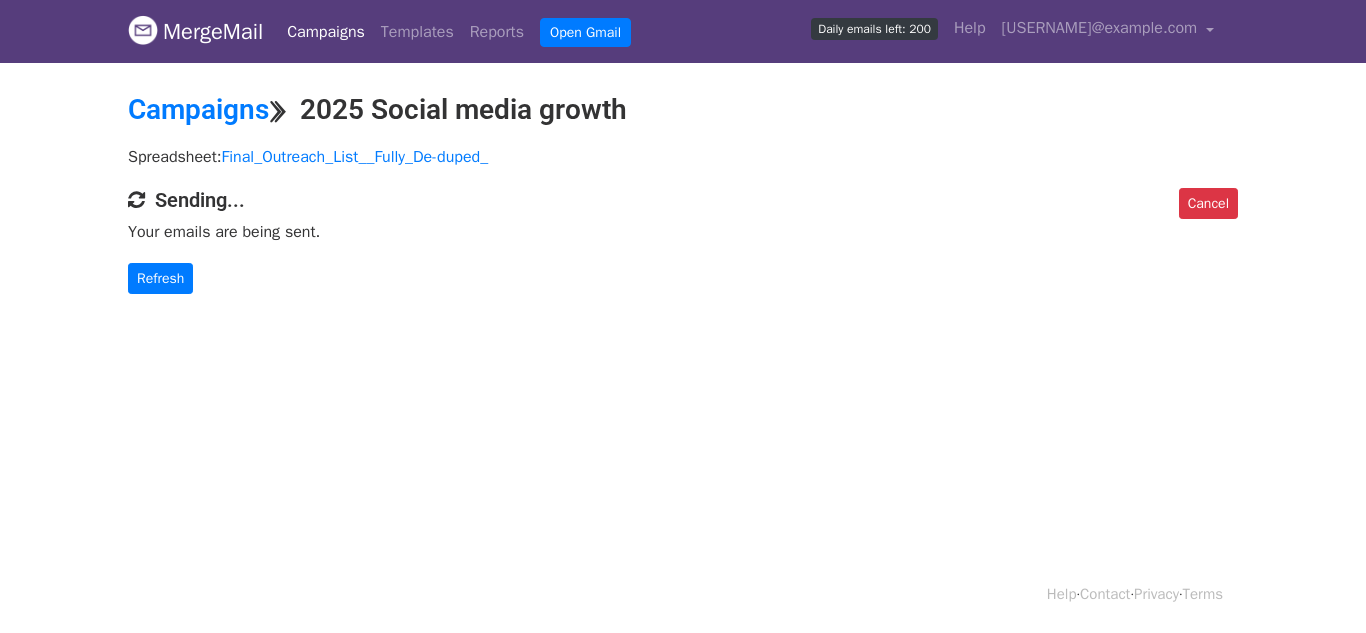 scroll, scrollTop: 0, scrollLeft: 0, axis: both 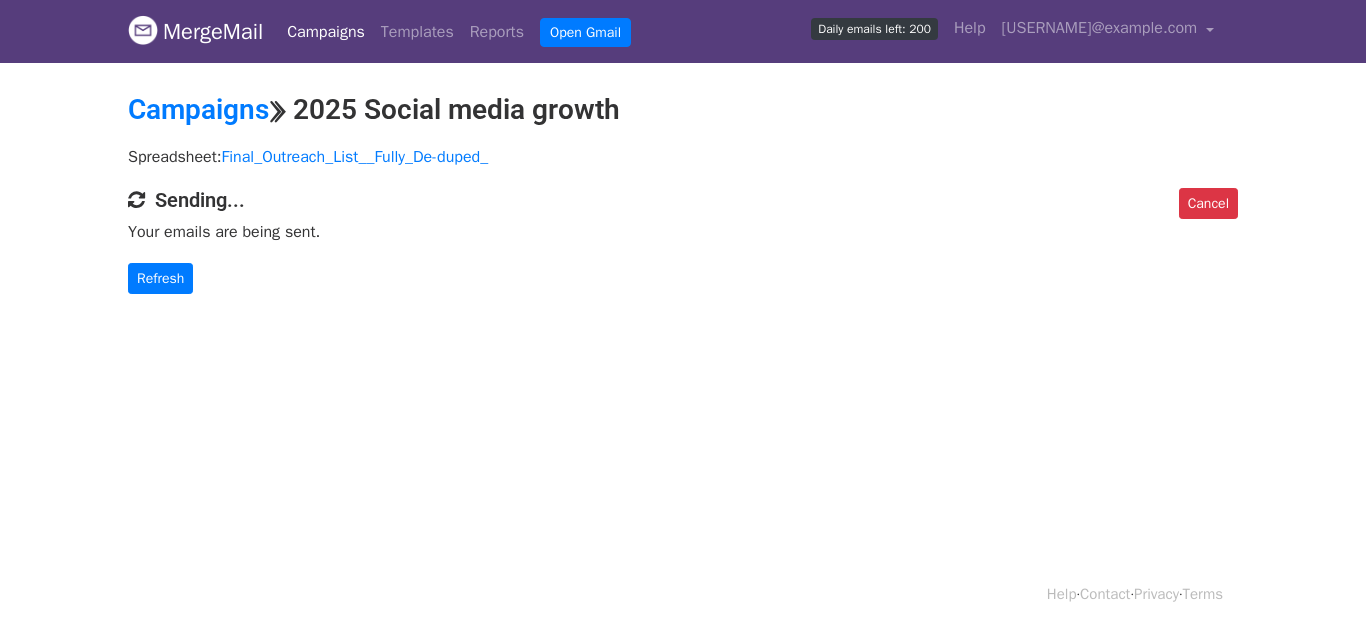 click on "Campaigns" at bounding box center (326, 32) 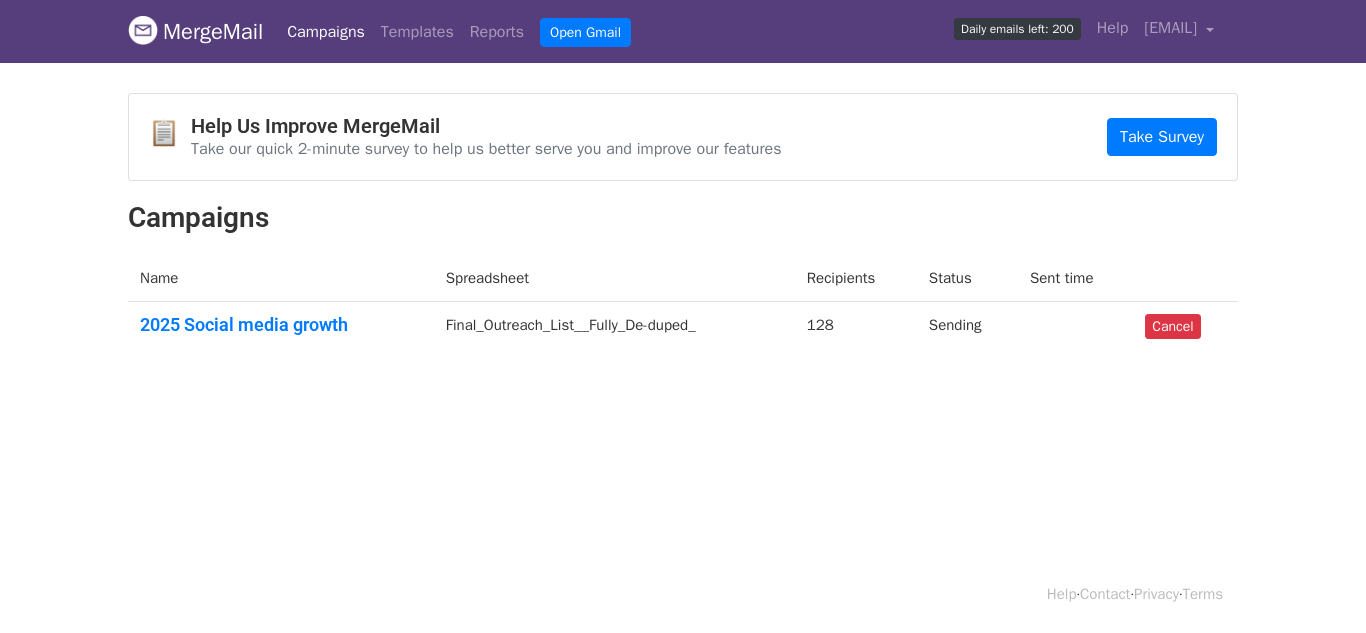 click on "128" at bounding box center (856, 329) 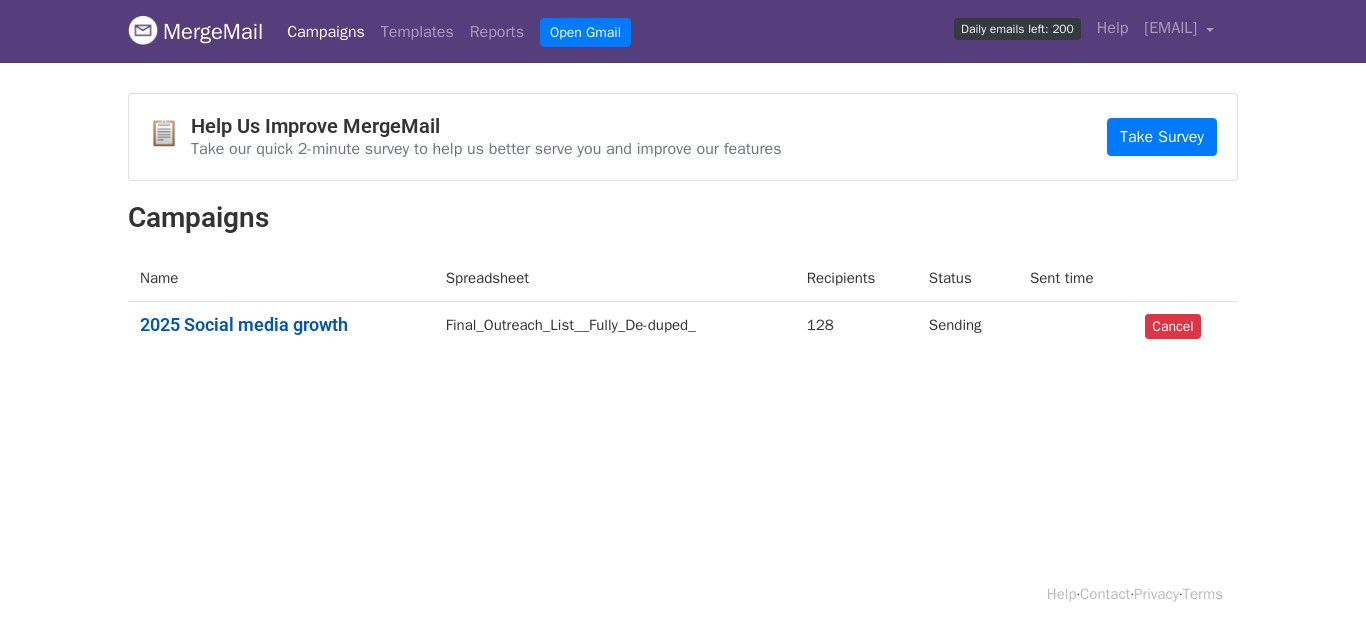 click on "2025 Social media growth" at bounding box center [281, 325] 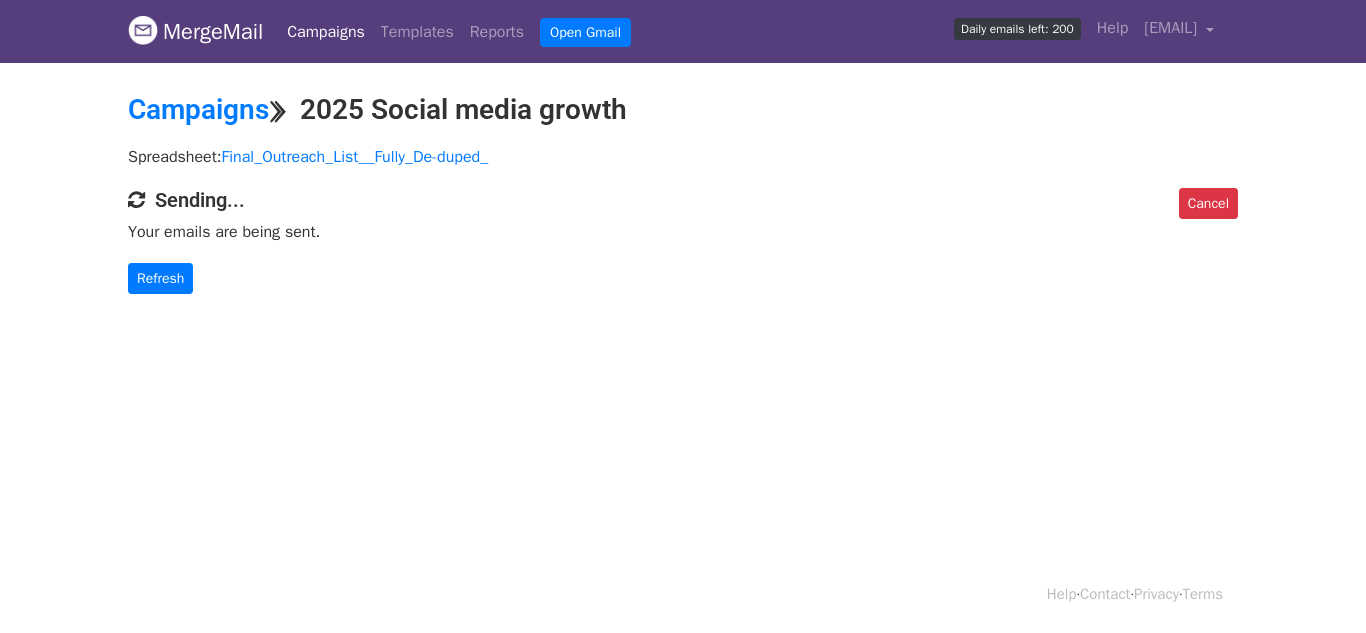 scroll, scrollTop: 0, scrollLeft: 0, axis: both 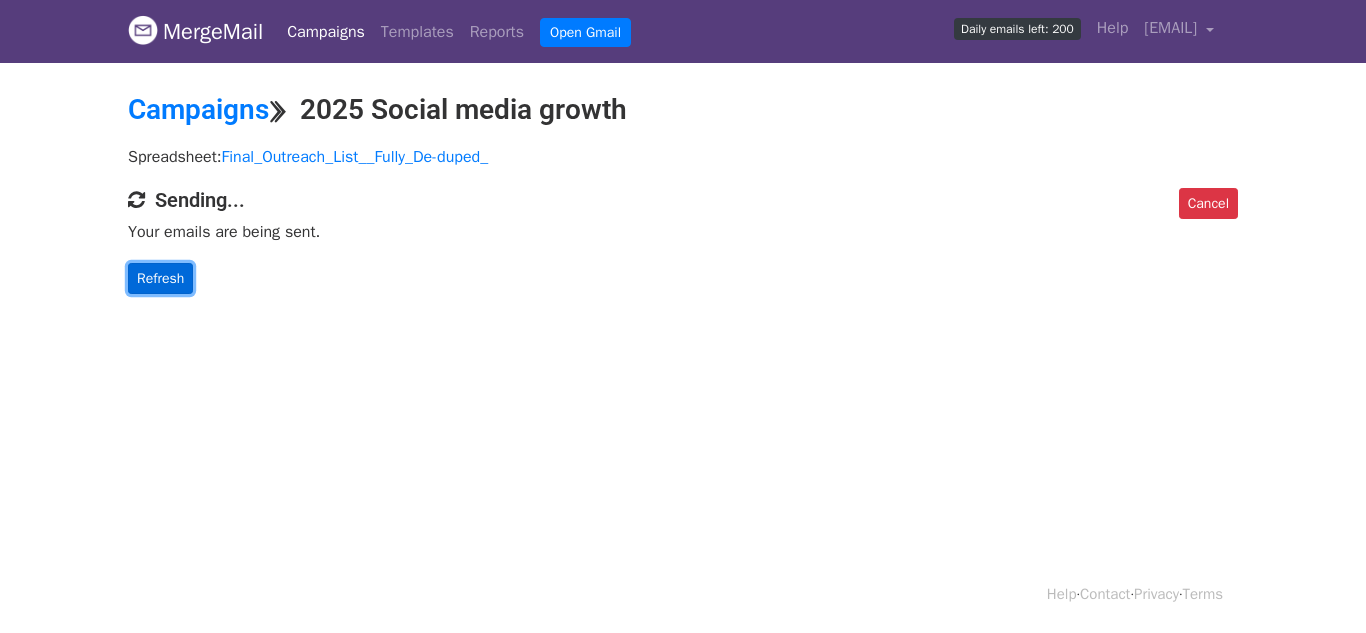 click on "Refresh" at bounding box center (160, 278) 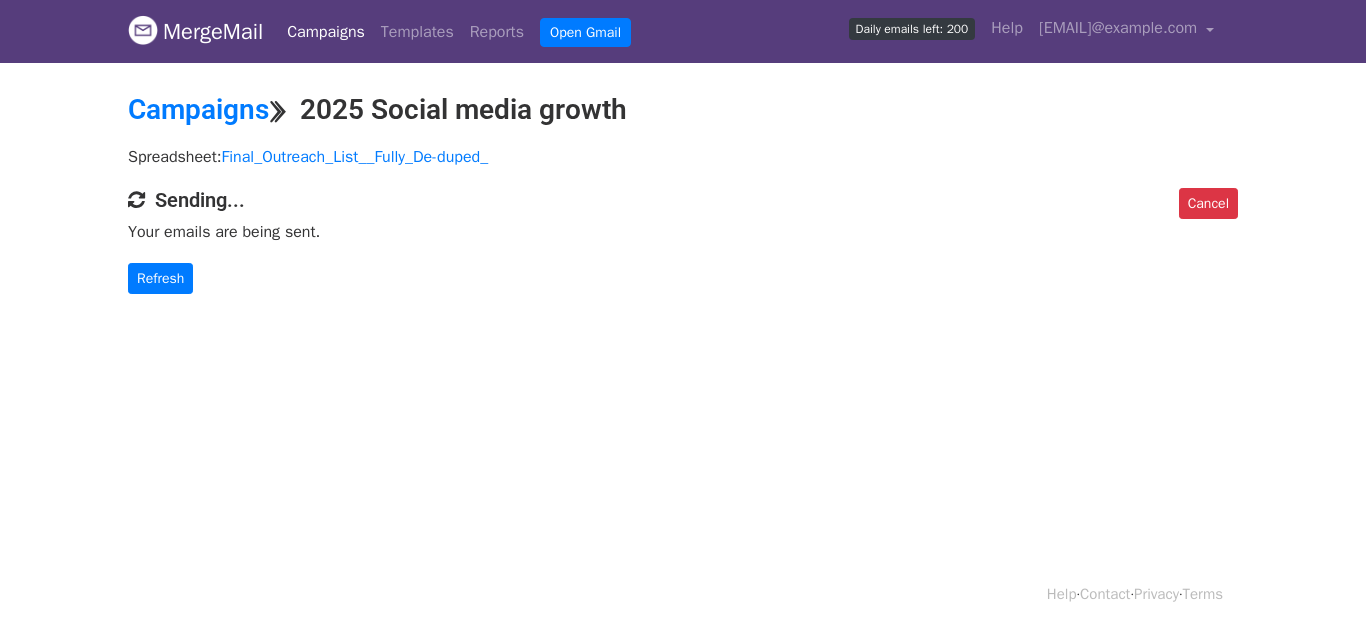 scroll, scrollTop: 0, scrollLeft: 0, axis: both 